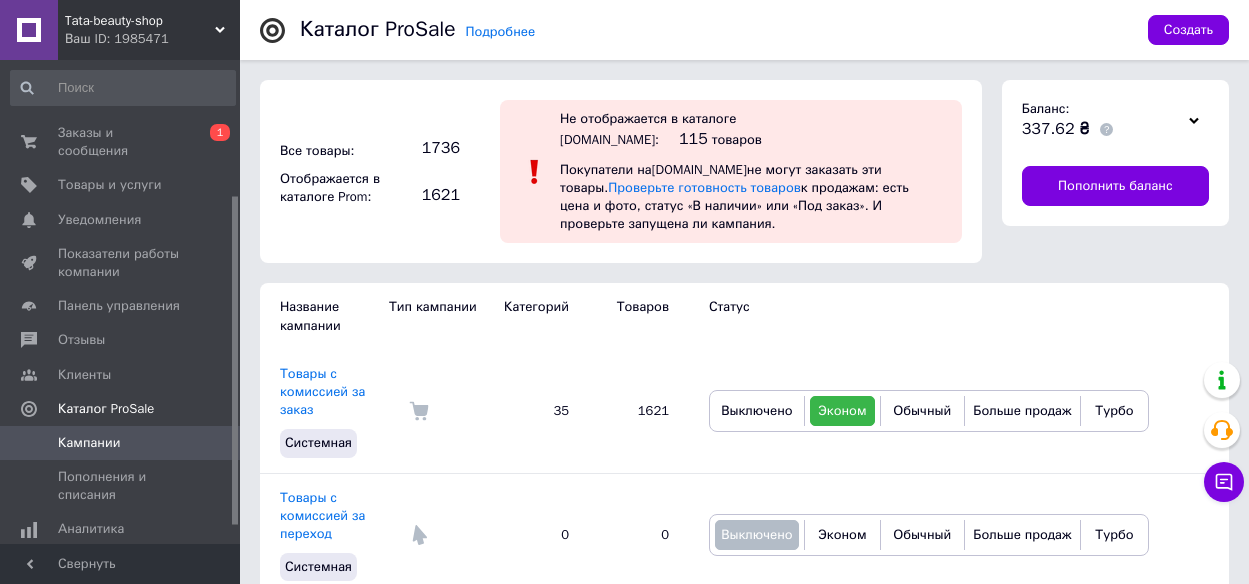 scroll, scrollTop: 0, scrollLeft: 0, axis: both 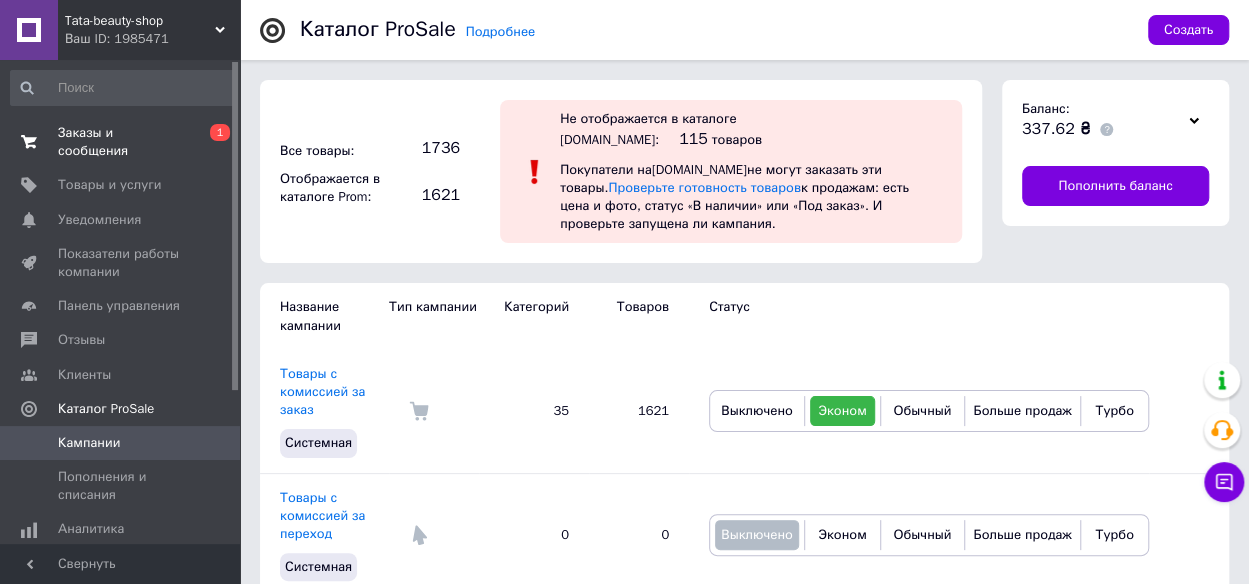 click on "Заказы и сообщения" at bounding box center (121, 142) 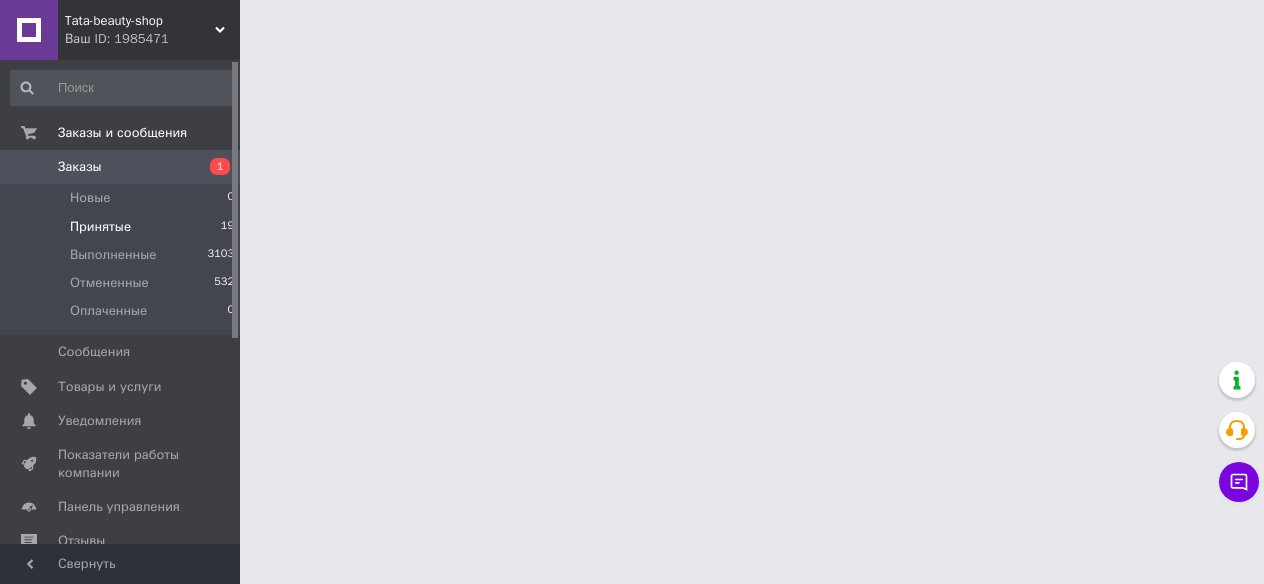 click on "Принятые" at bounding box center (100, 227) 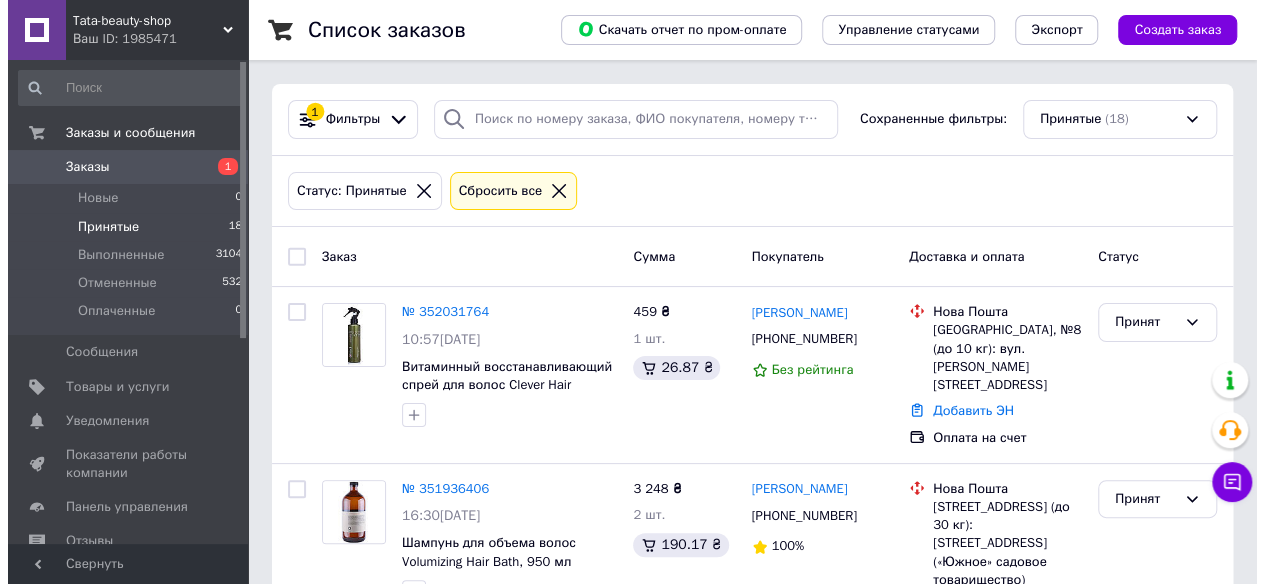 scroll, scrollTop: 358, scrollLeft: 0, axis: vertical 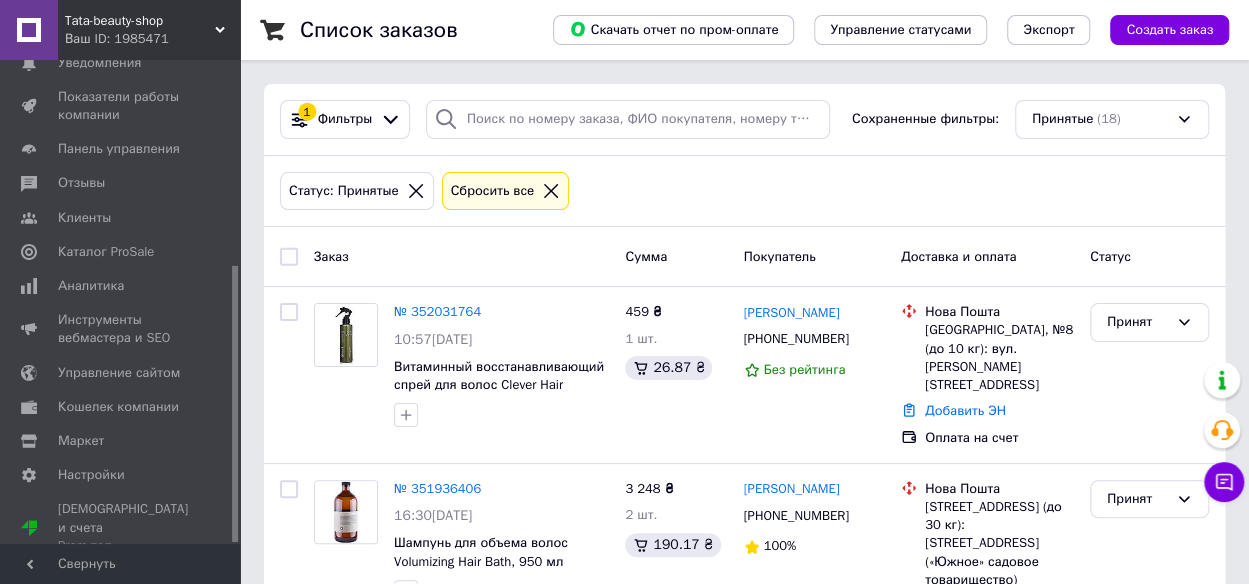 click on "Клиенты" at bounding box center [123, 218] 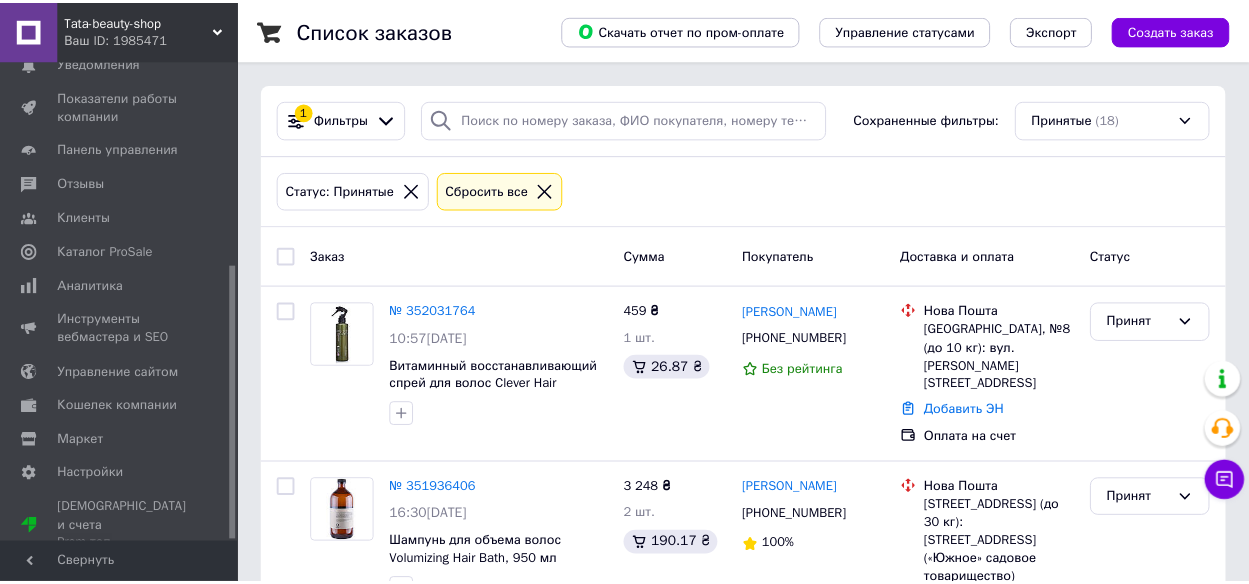 scroll, scrollTop: 139, scrollLeft: 0, axis: vertical 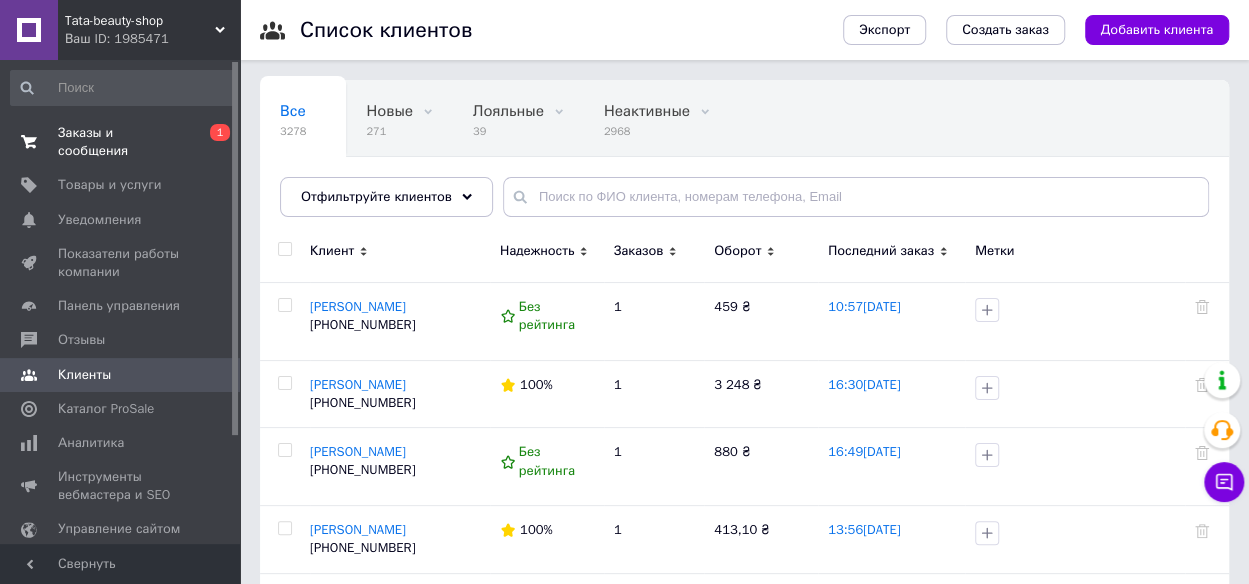 click on "Заказы и сообщения" at bounding box center (121, 142) 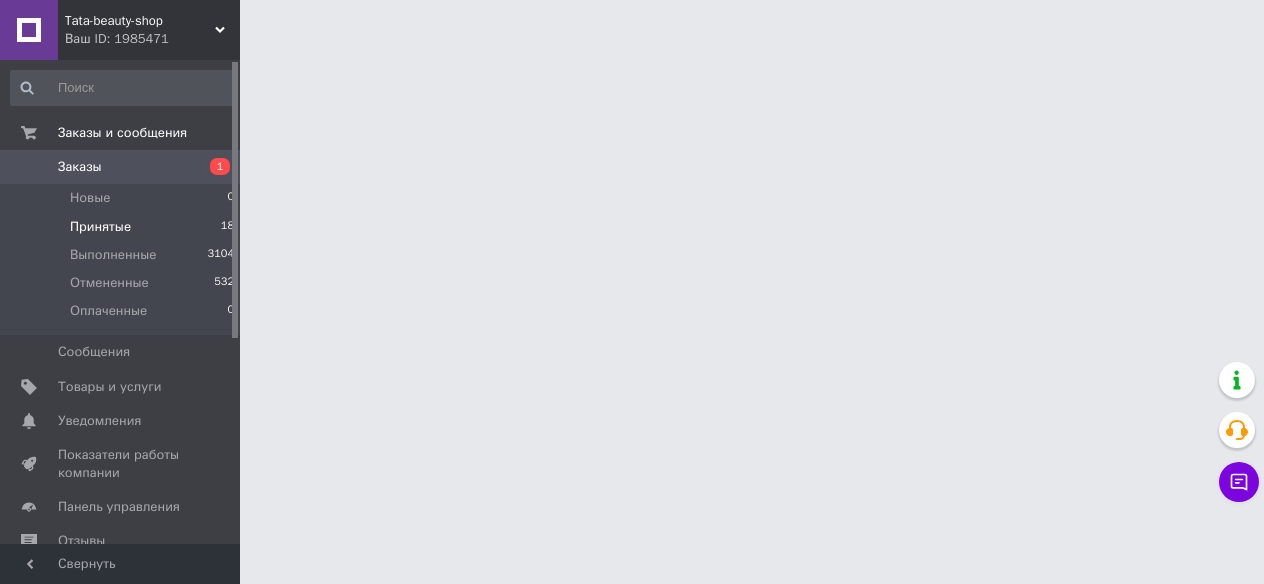 click on "Принятые" at bounding box center [100, 227] 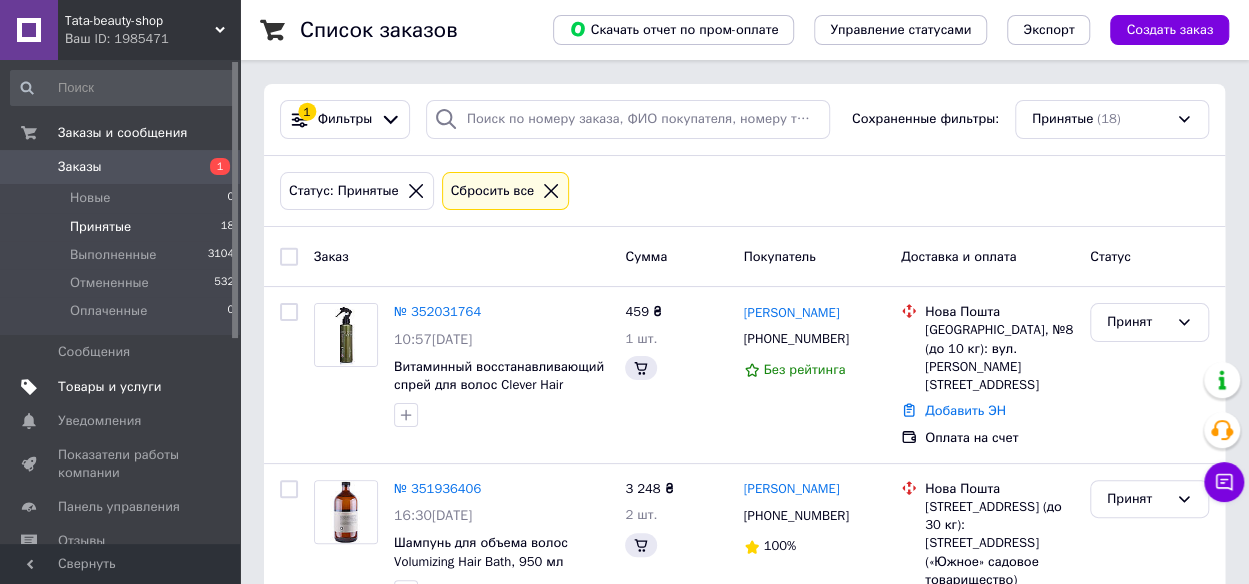 click on "Товары и услуги" at bounding box center (110, 387) 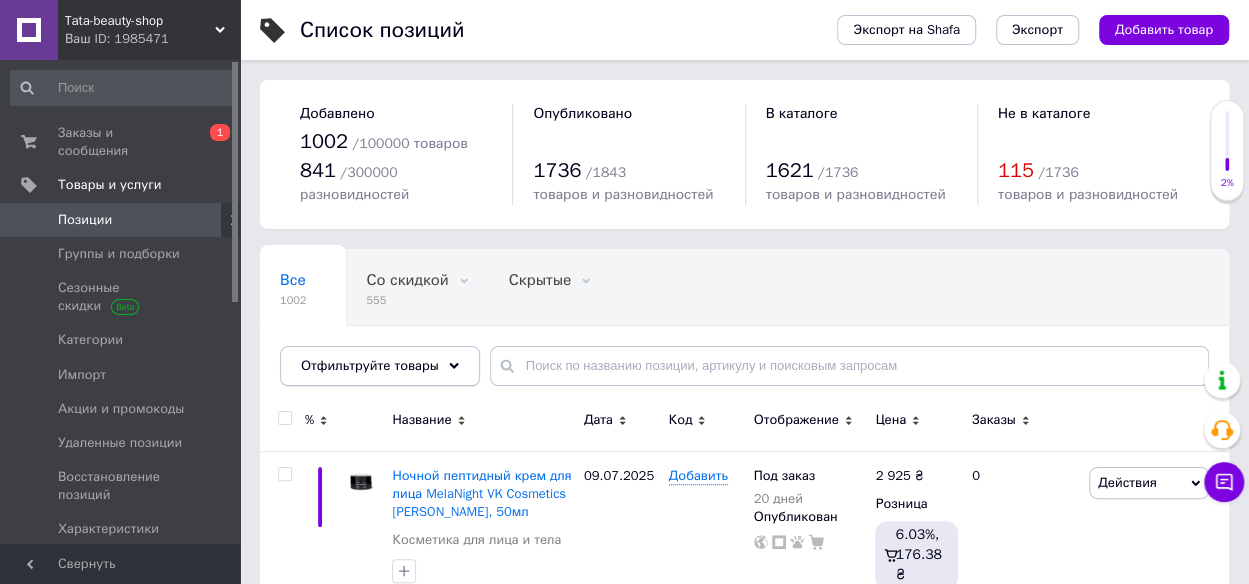 click on "Отфильтруйте товары" at bounding box center (370, 365) 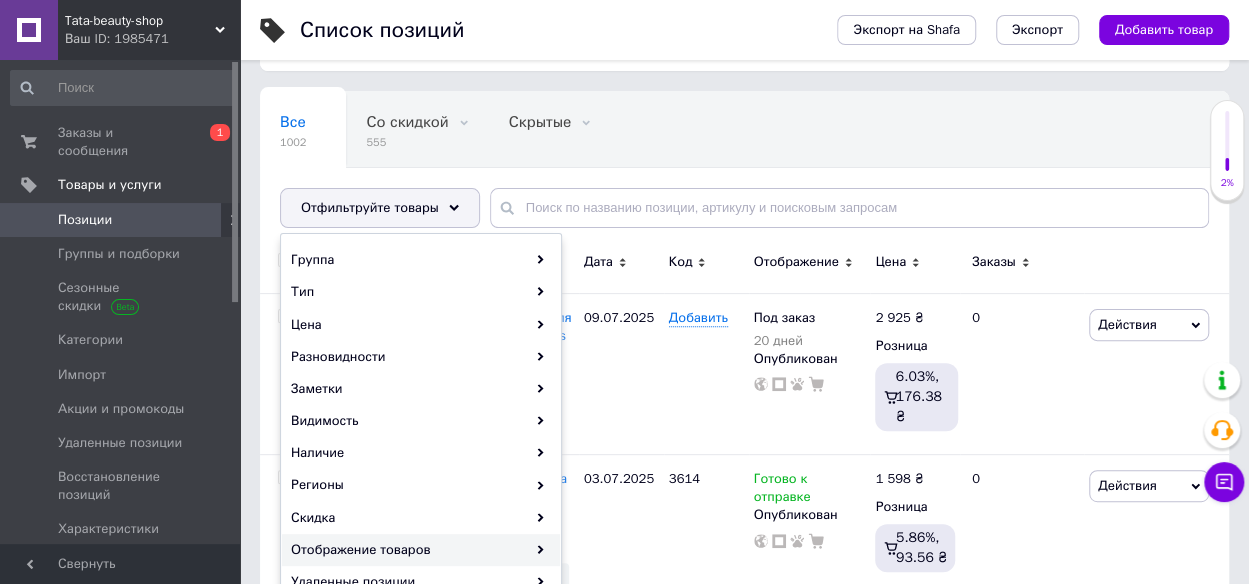 scroll, scrollTop: 300, scrollLeft: 0, axis: vertical 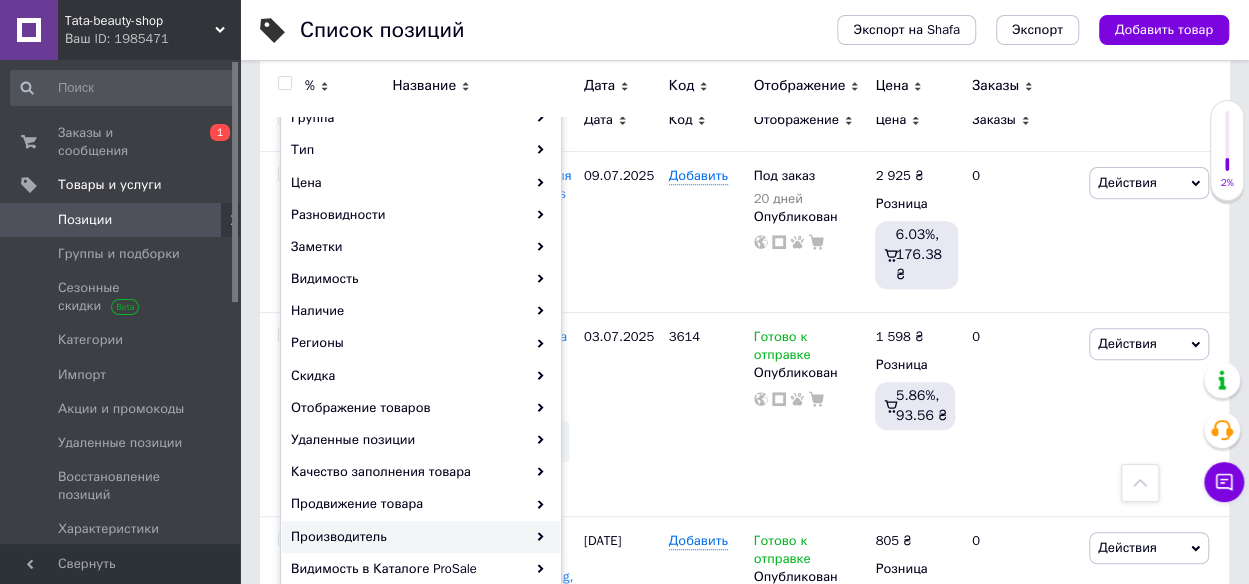 click on "Производитель" at bounding box center [421, 537] 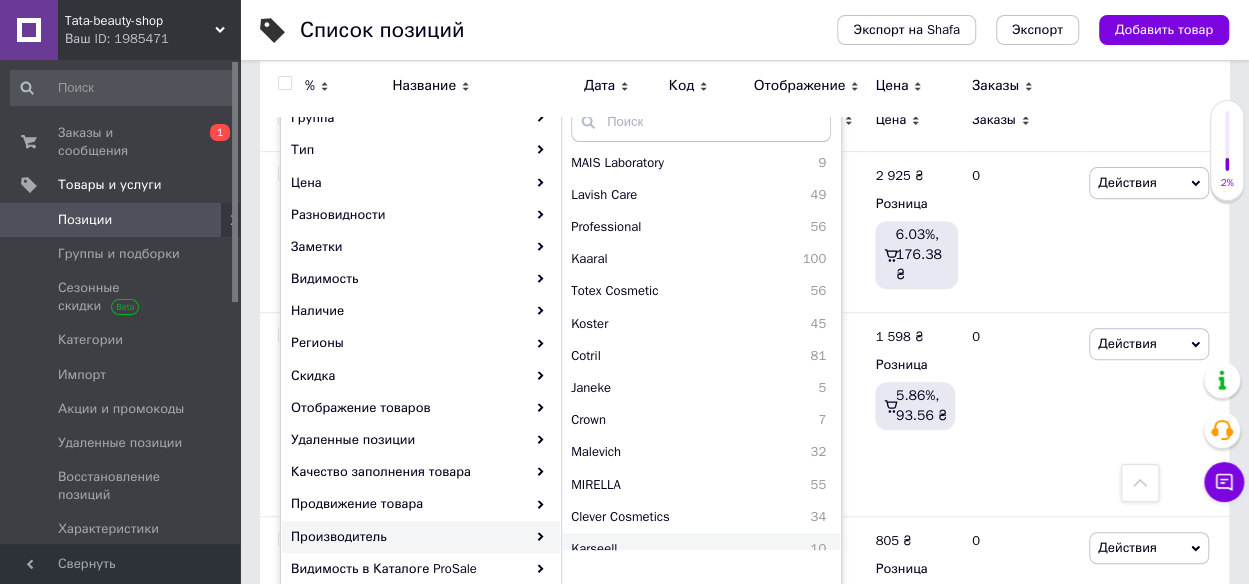 scroll, scrollTop: 400, scrollLeft: 0, axis: vertical 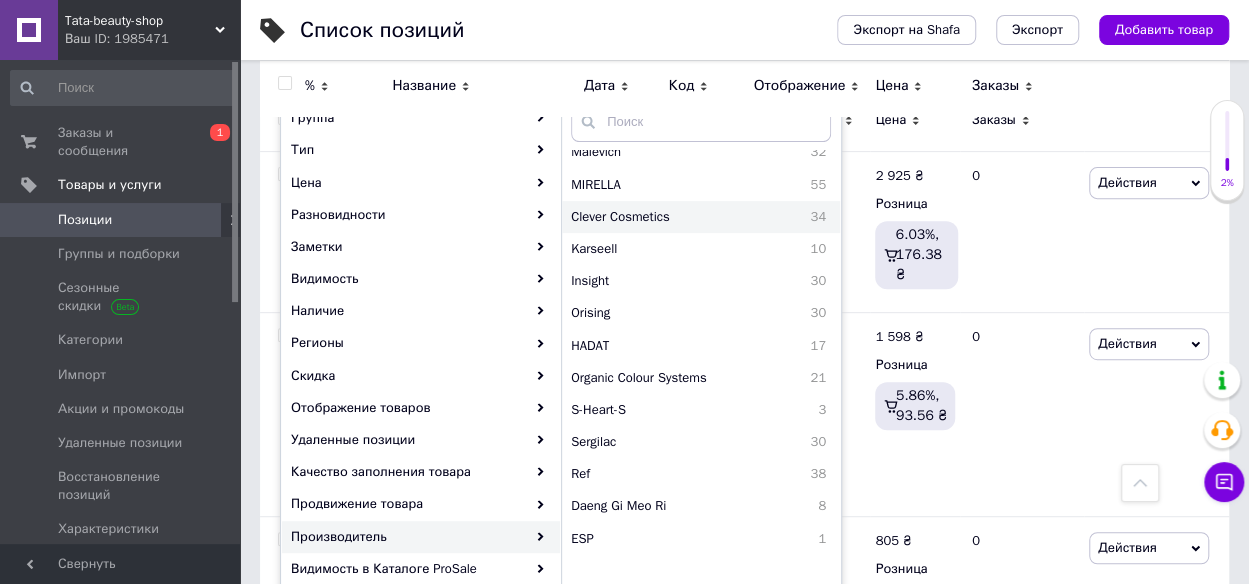 click on "Clever Cosmetics" at bounding box center (672, 217) 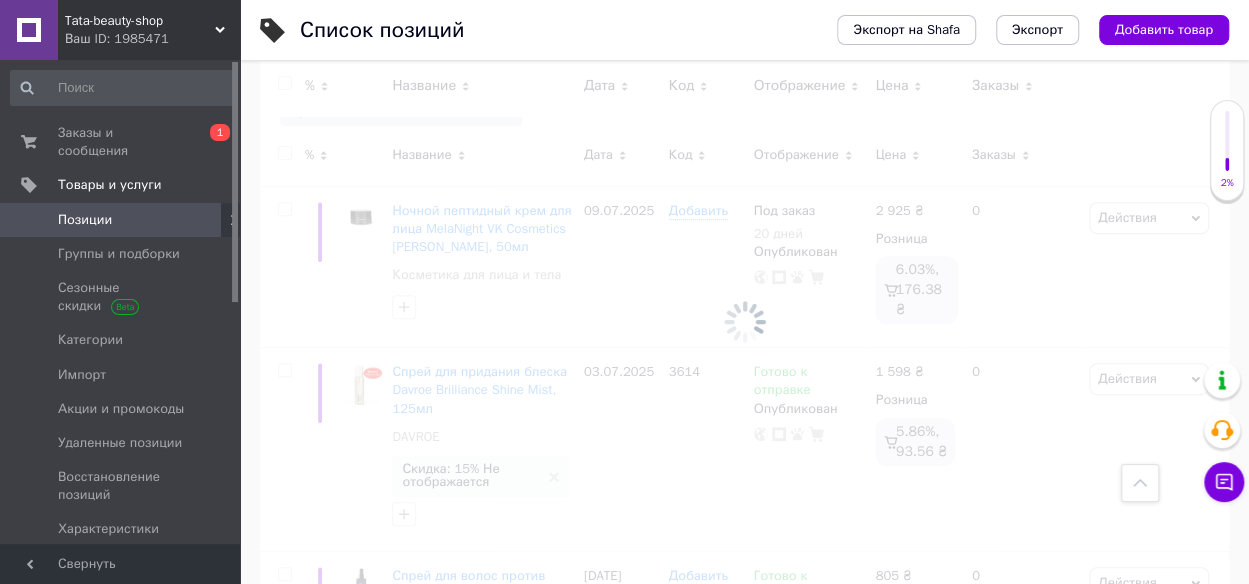 scroll, scrollTop: 0, scrollLeft: 9, axis: horizontal 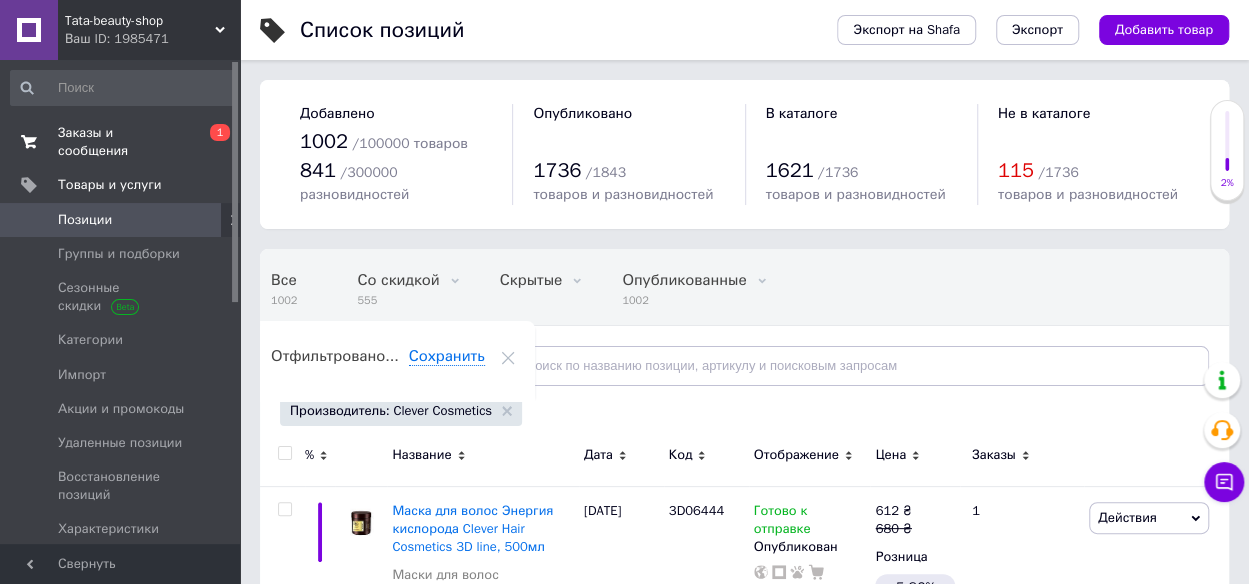 click on "Заказы и сообщения" at bounding box center [121, 142] 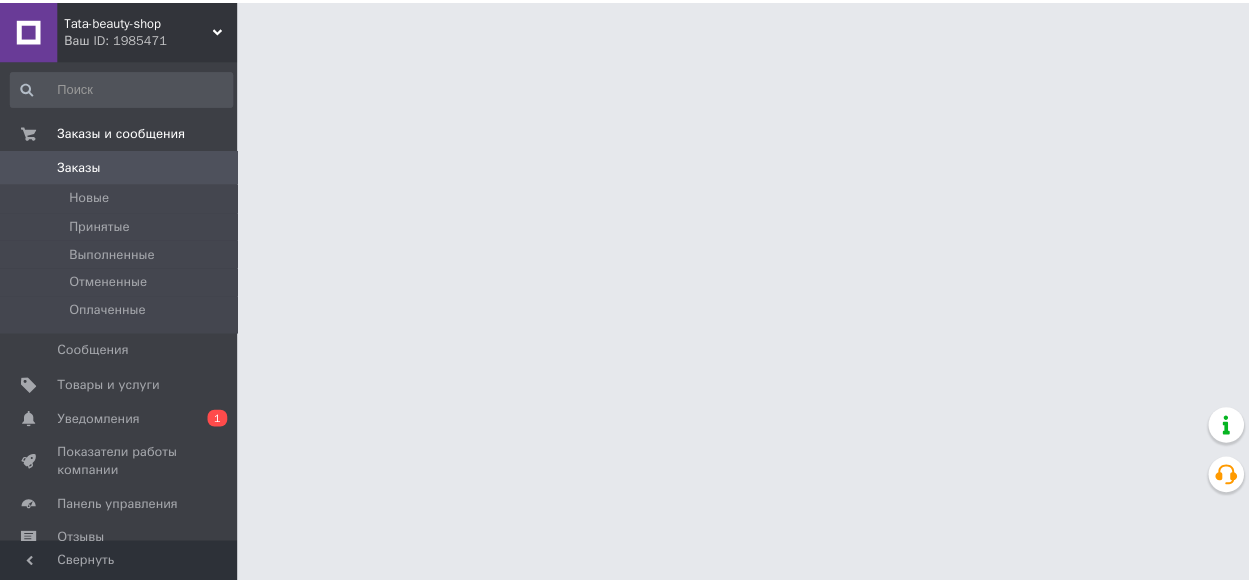 scroll, scrollTop: 0, scrollLeft: 0, axis: both 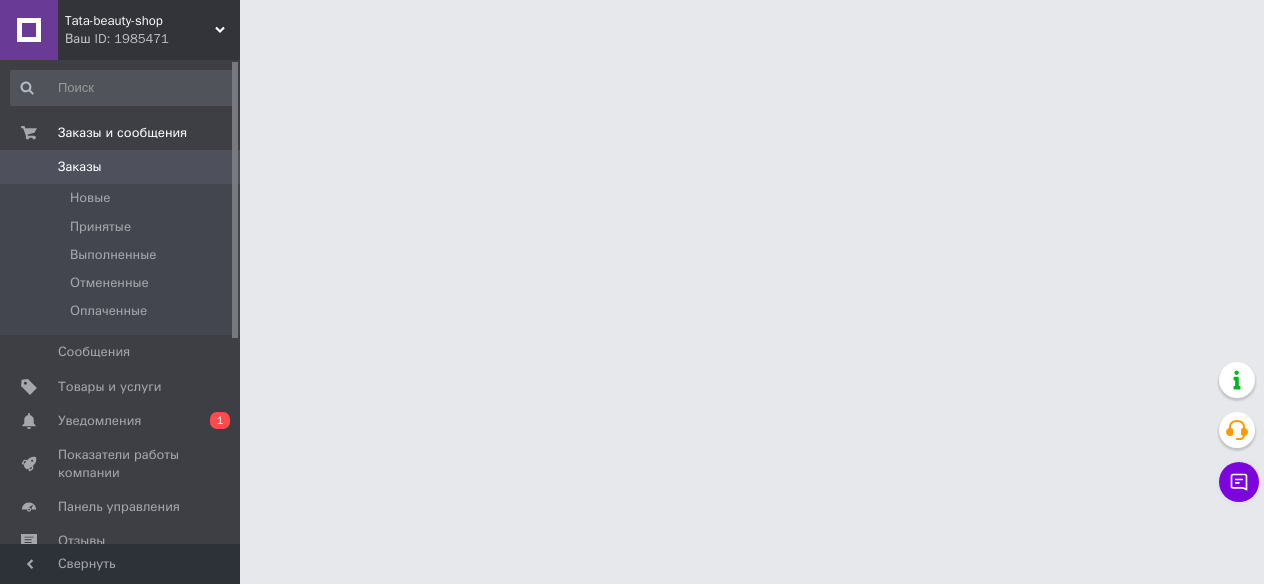 click on "Уведомления" at bounding box center [99, 421] 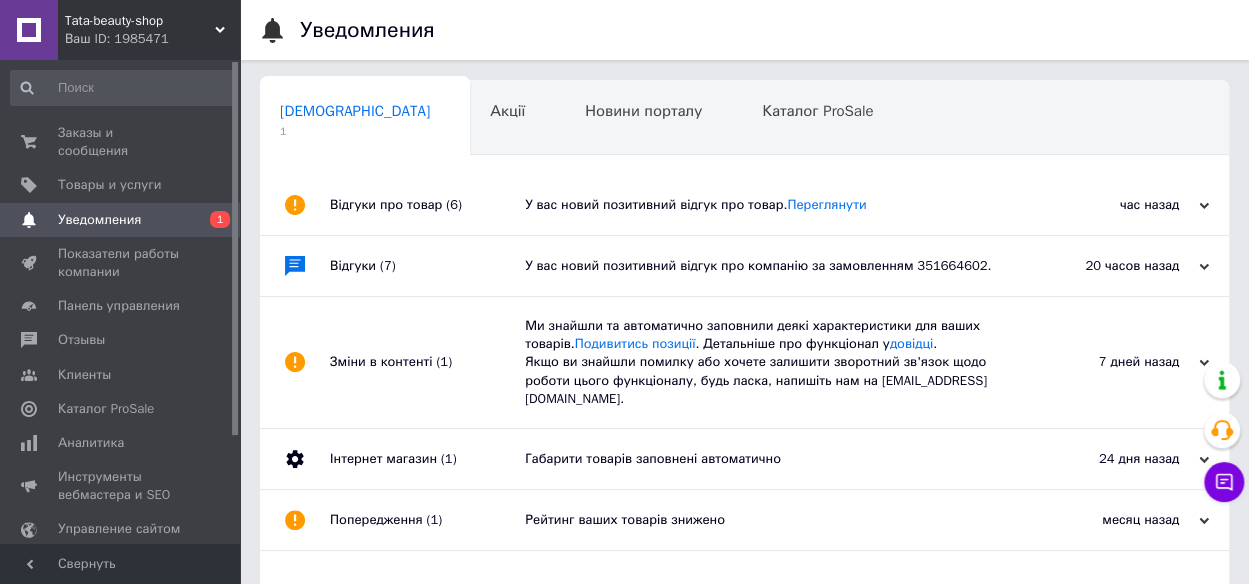 drag, startPoint x: 849, startPoint y: 199, endPoint x: 792, endPoint y: 214, distance: 58.940647 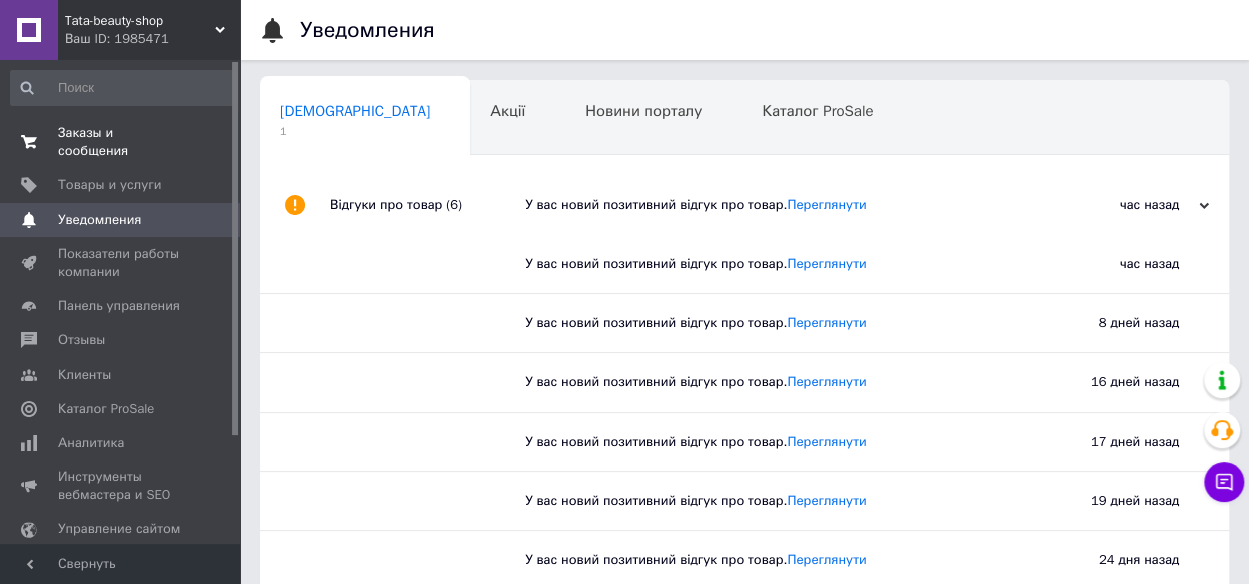 click on "Заказы и сообщения 0 0" at bounding box center [123, 142] 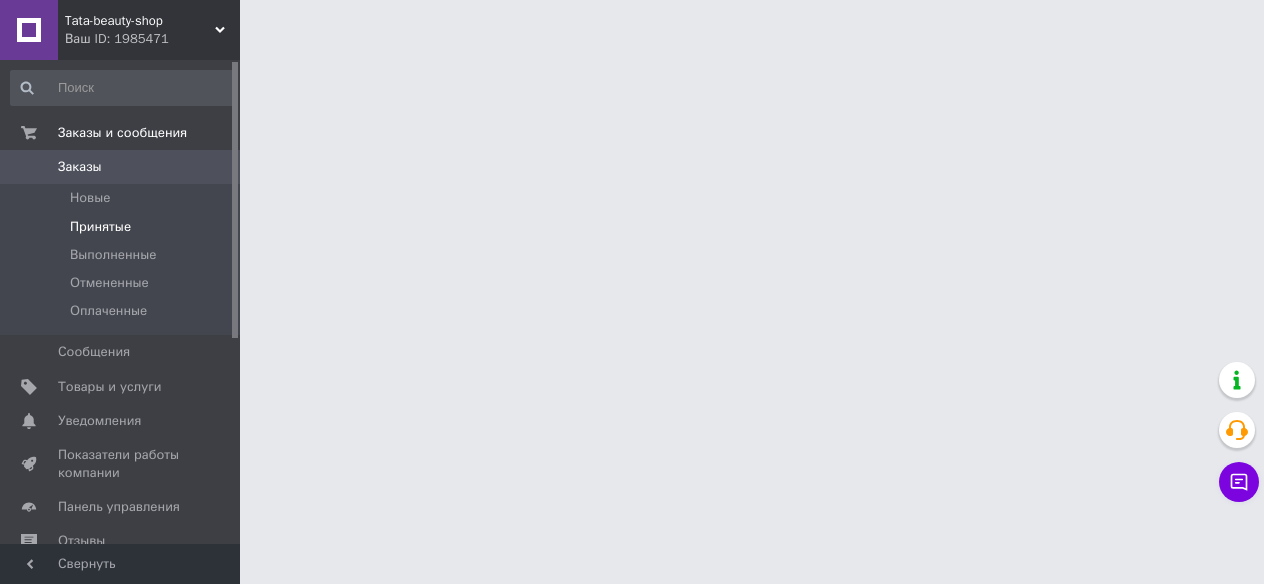click on "Принятые" at bounding box center (100, 227) 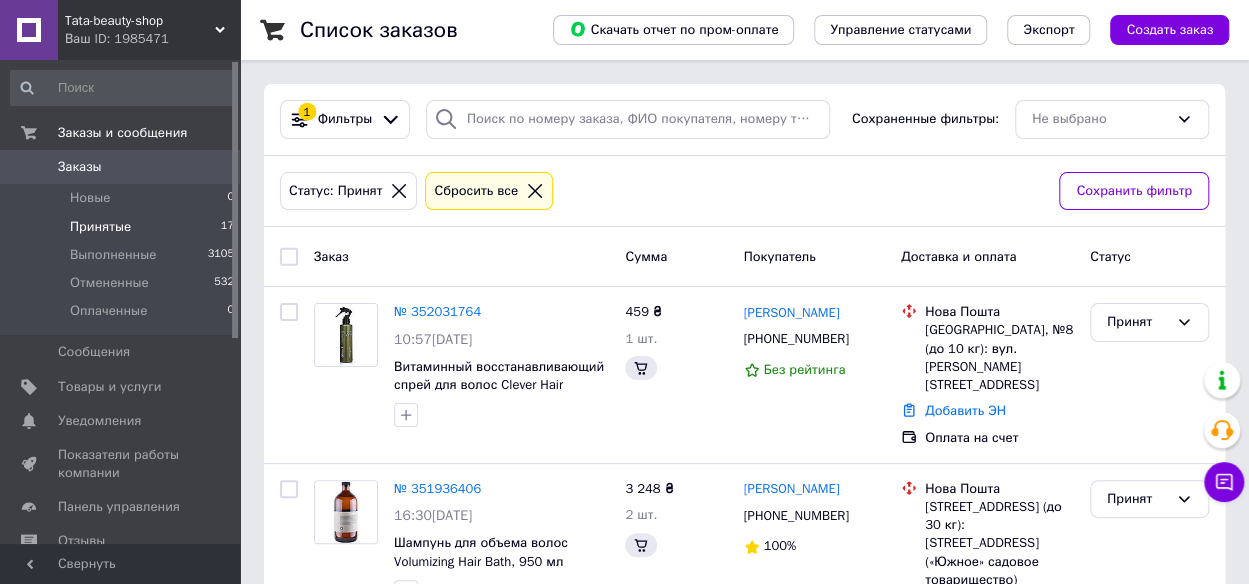 click on "Принятые" at bounding box center [100, 227] 